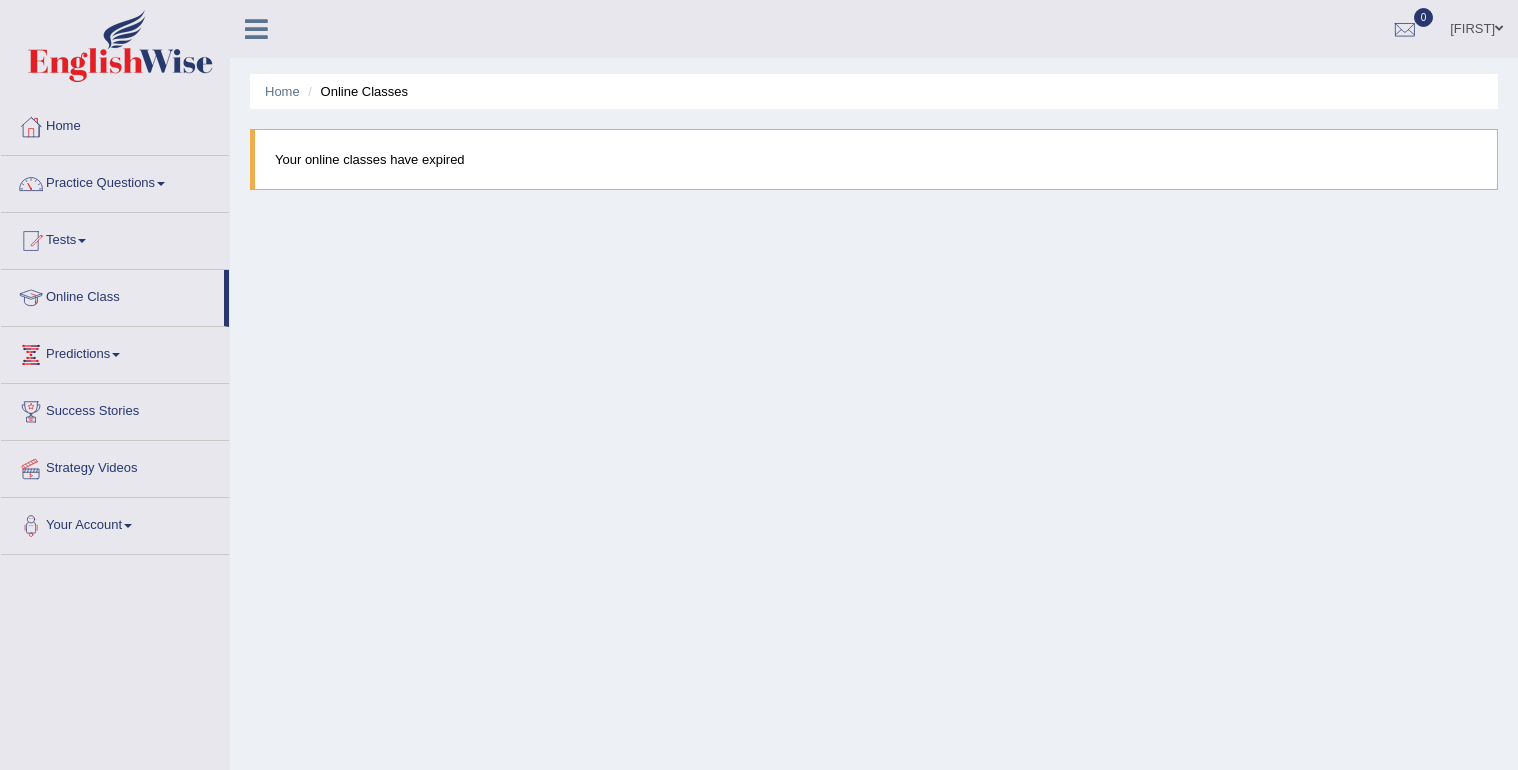 scroll, scrollTop: 0, scrollLeft: 0, axis: both 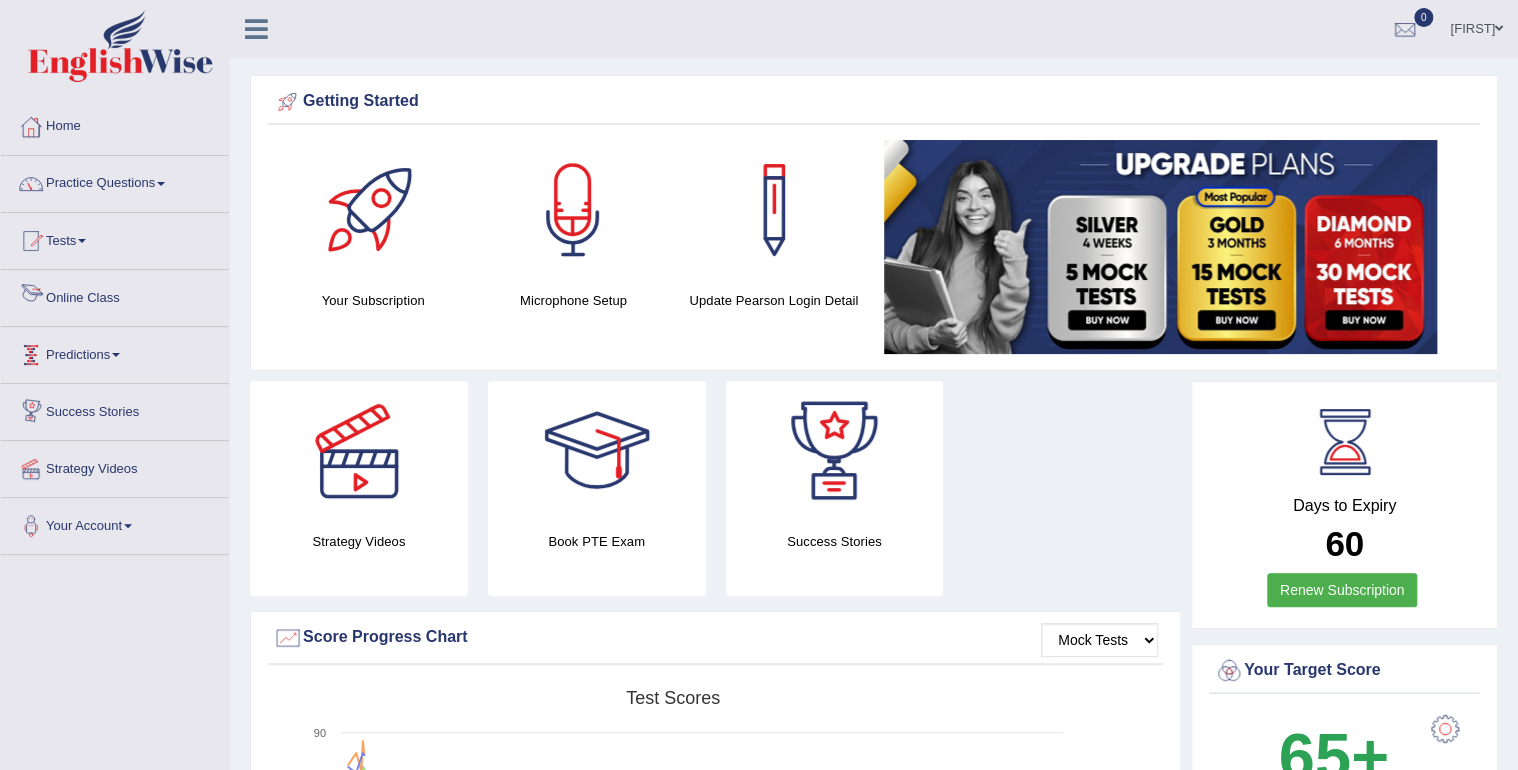 click on "Online Class" at bounding box center [115, 295] 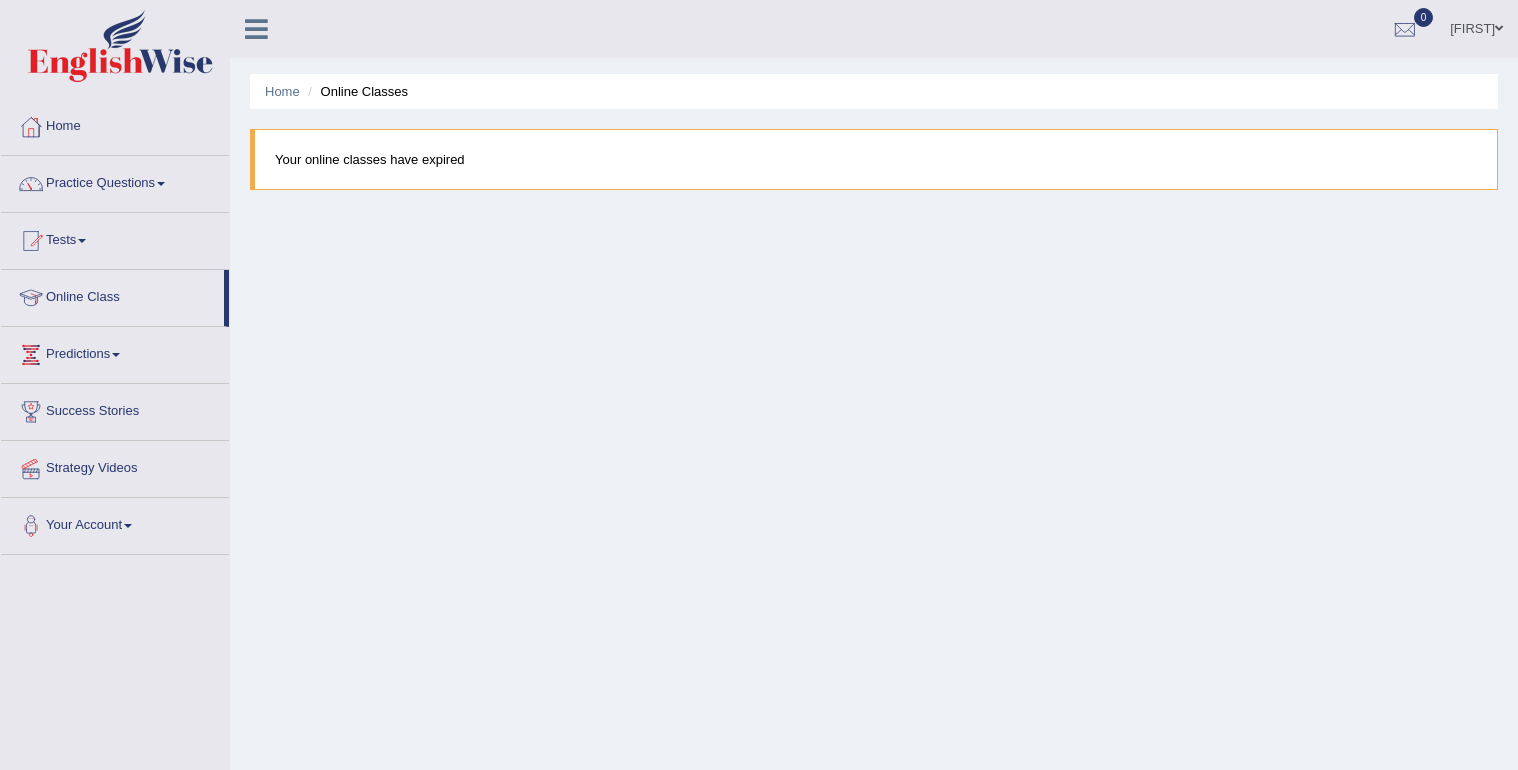 scroll, scrollTop: 0, scrollLeft: 0, axis: both 